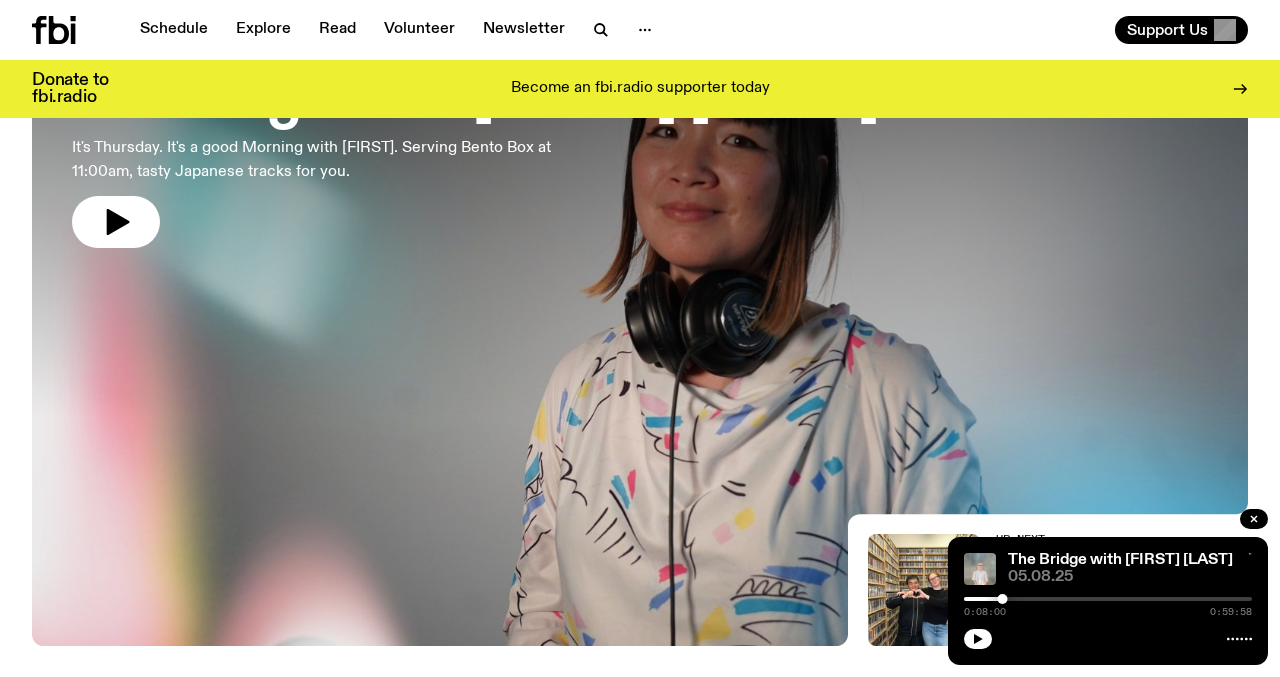 scroll, scrollTop: 188, scrollLeft: 0, axis: vertical 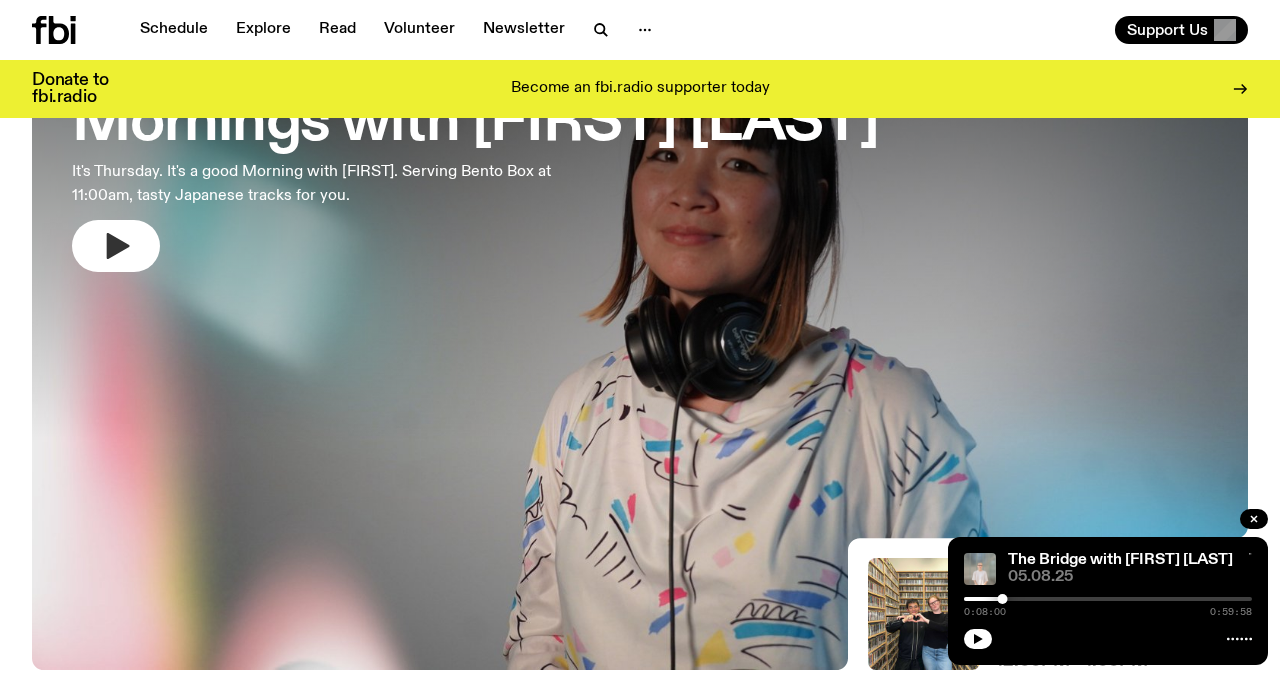 click 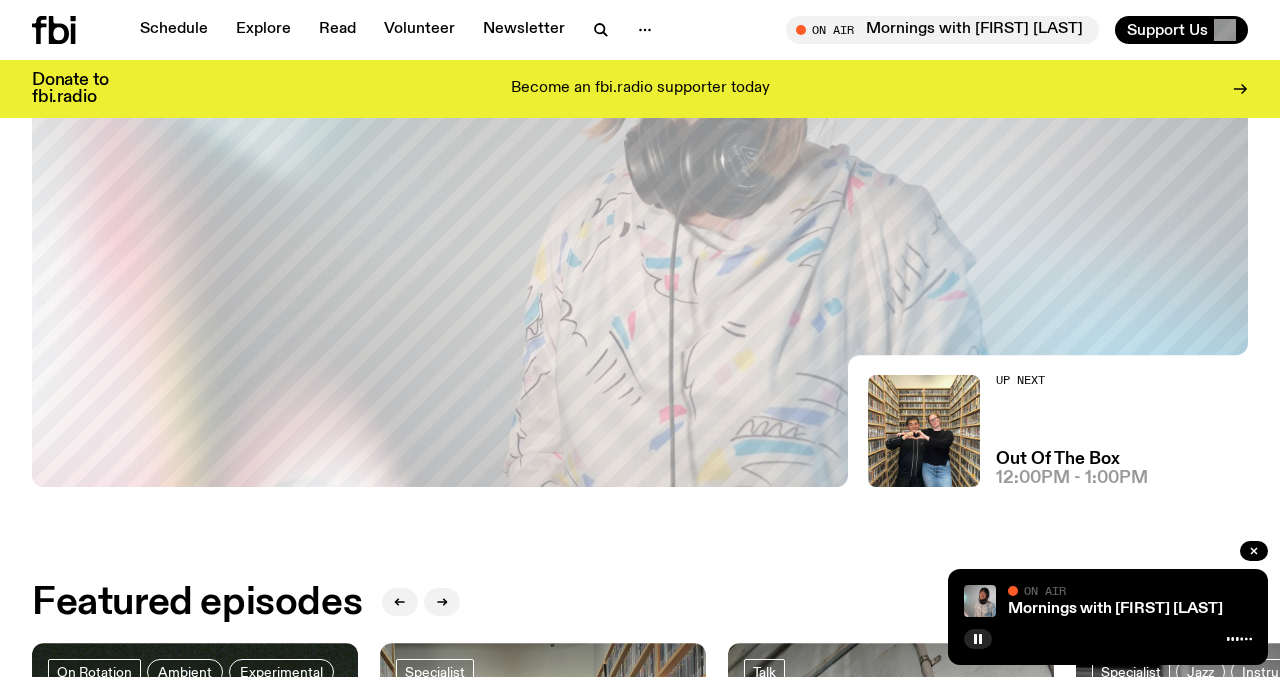 scroll, scrollTop: 414, scrollLeft: 0, axis: vertical 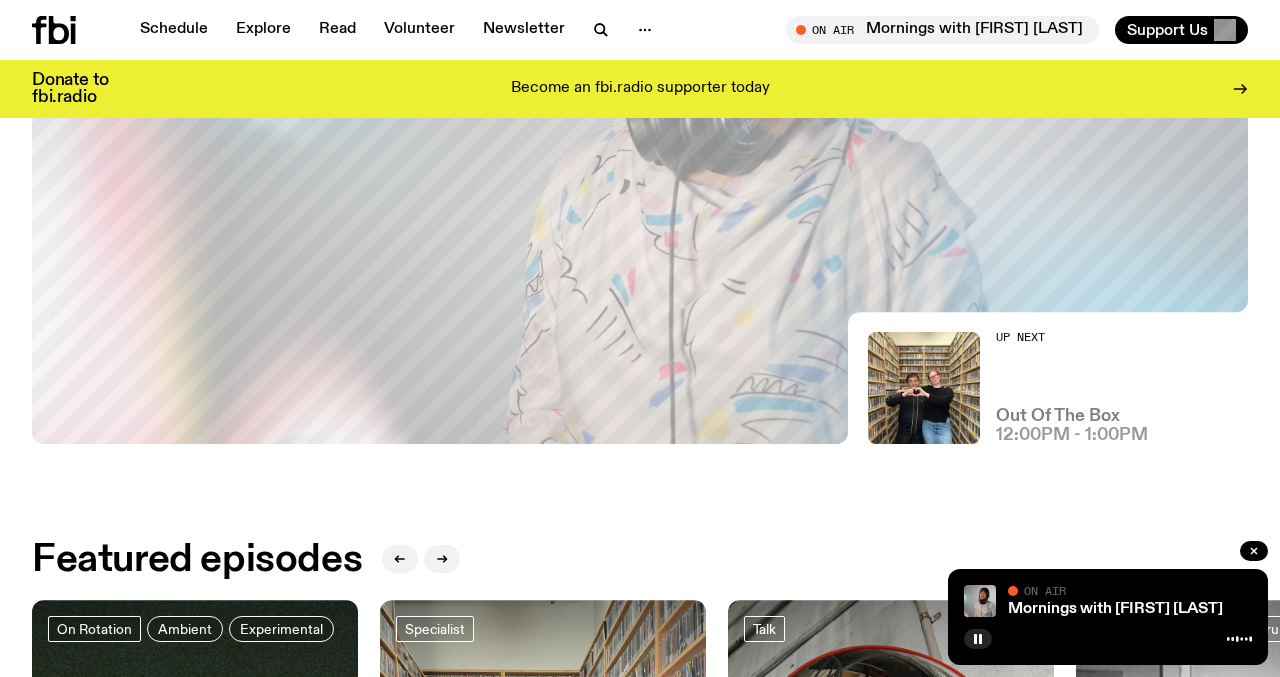 click on "Out Of The Box" at bounding box center (1058, 416) 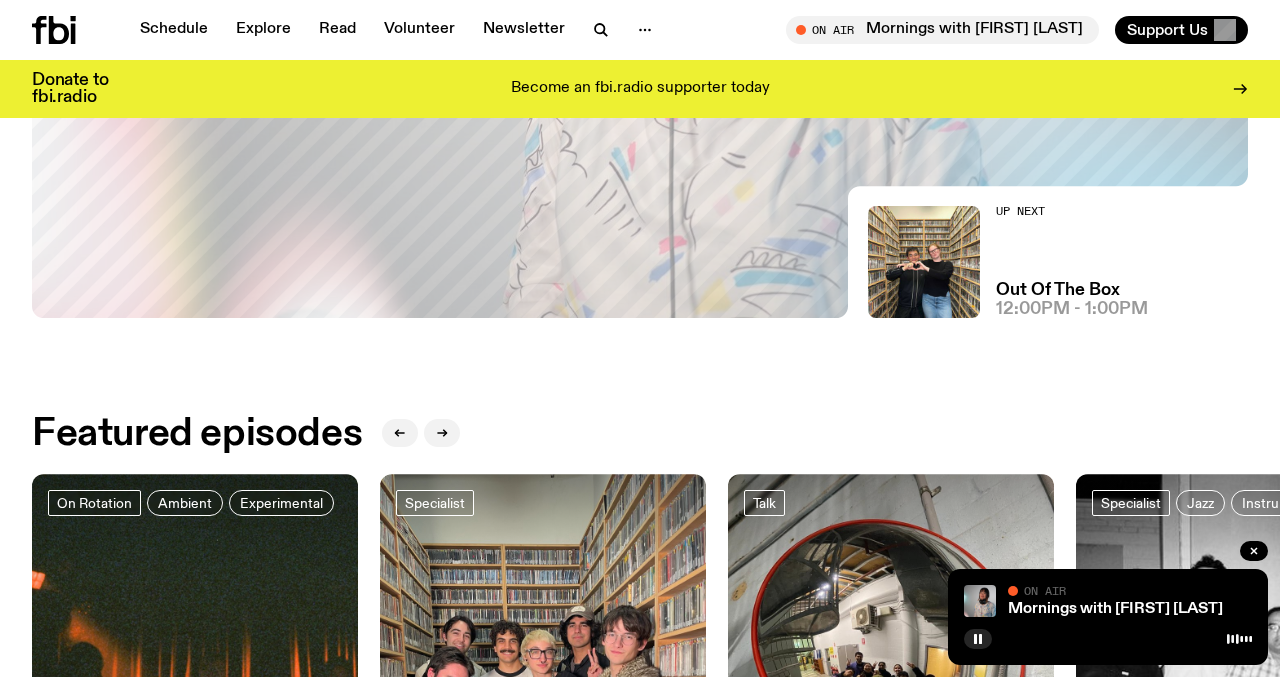 scroll, scrollTop: 661, scrollLeft: 0, axis: vertical 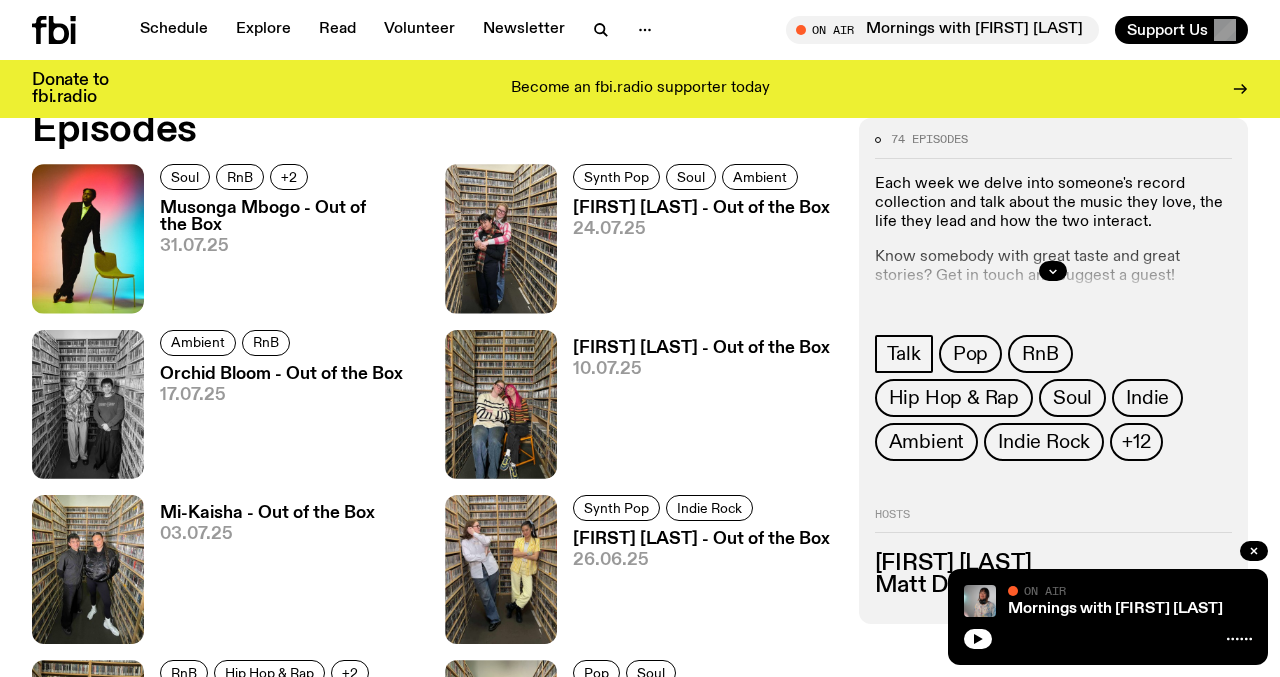 click on "Musonga Mbogo - Out of the Box" at bounding box center (290, 217) 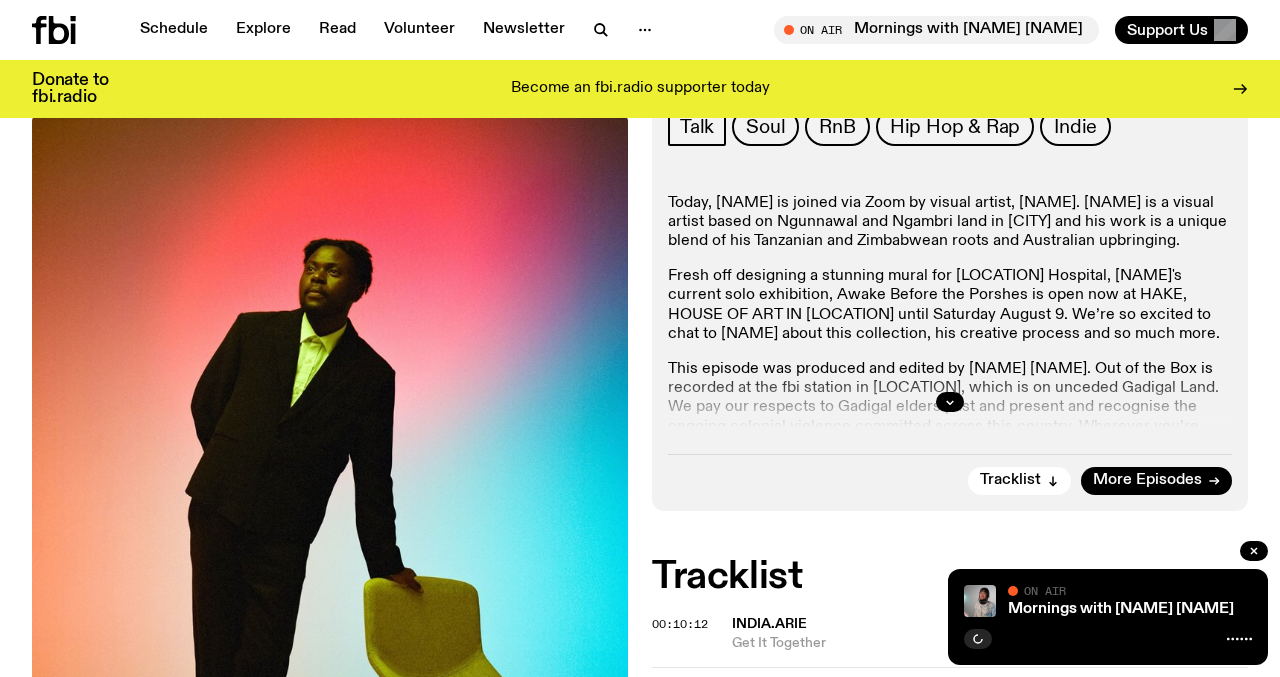 scroll, scrollTop: 848, scrollLeft: 0, axis: vertical 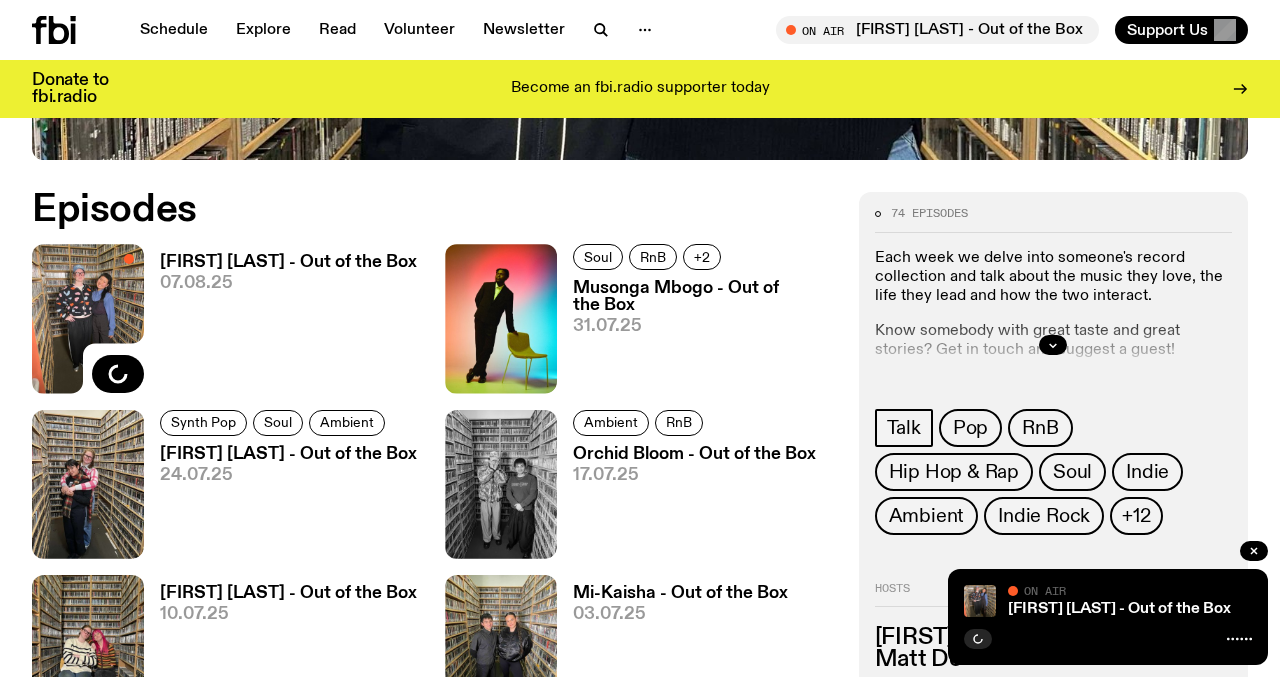 click on "Nicole Pingon - Out of the Box" at bounding box center [288, 262] 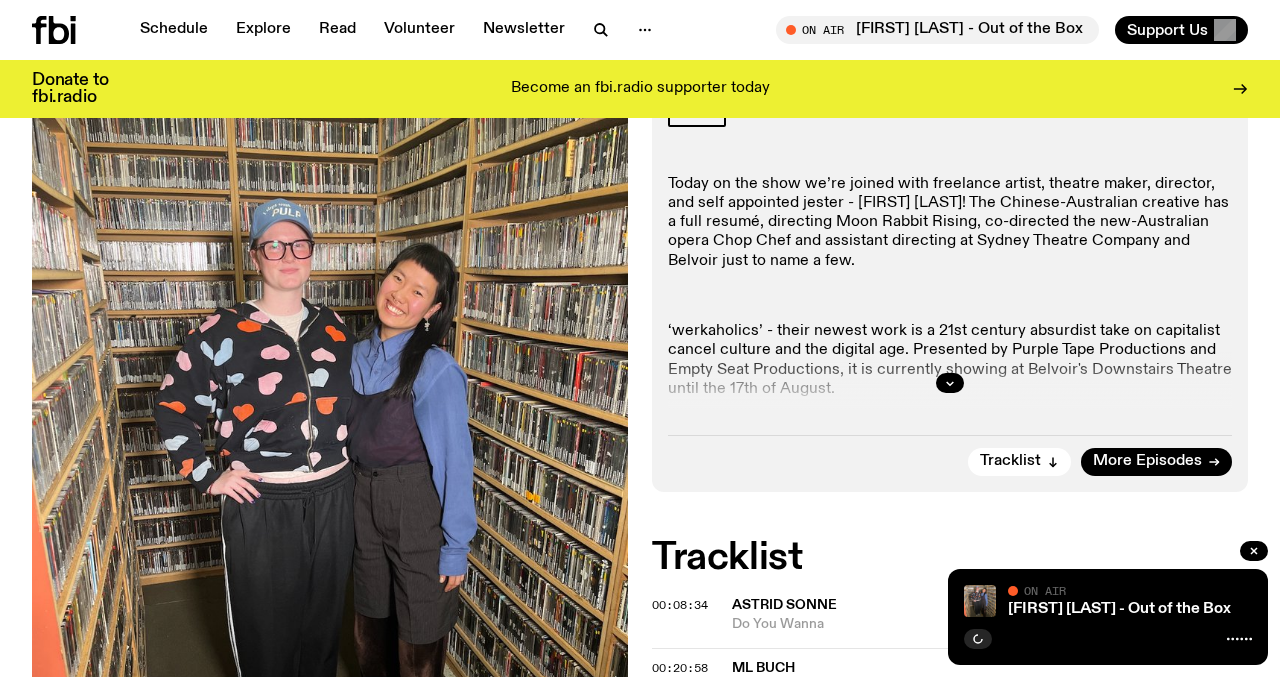 scroll, scrollTop: 443, scrollLeft: 0, axis: vertical 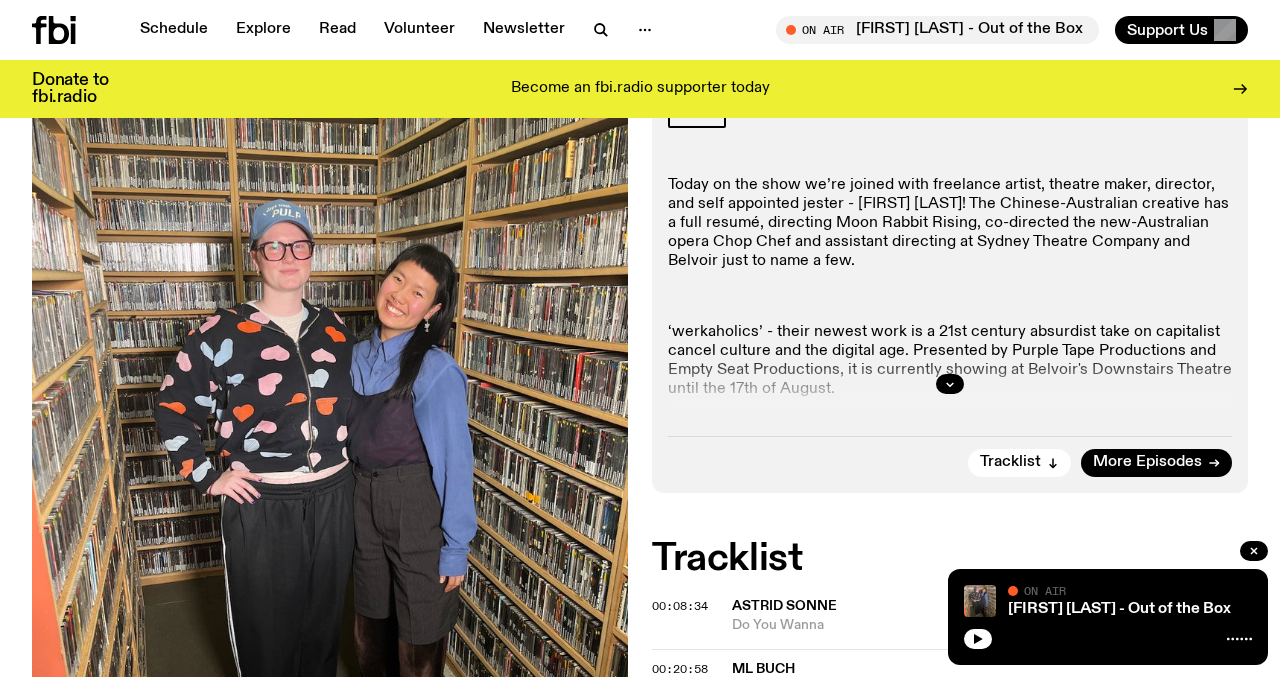 click at bounding box center [950, 384] 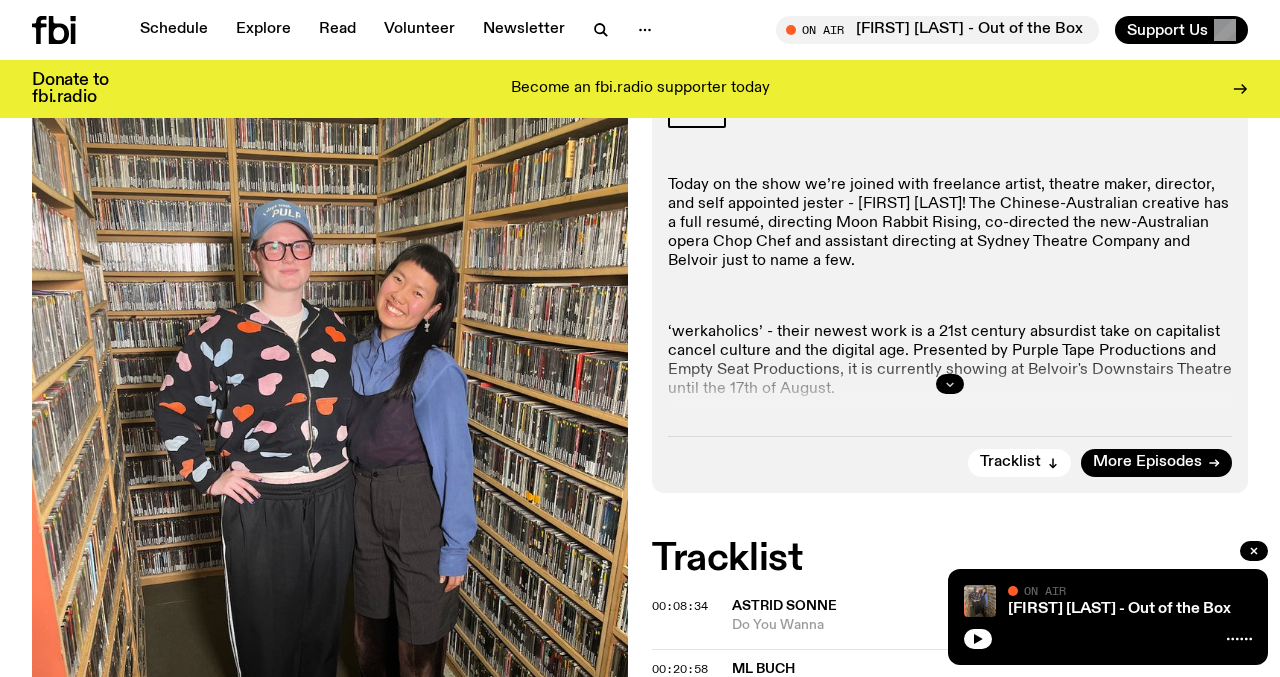 click 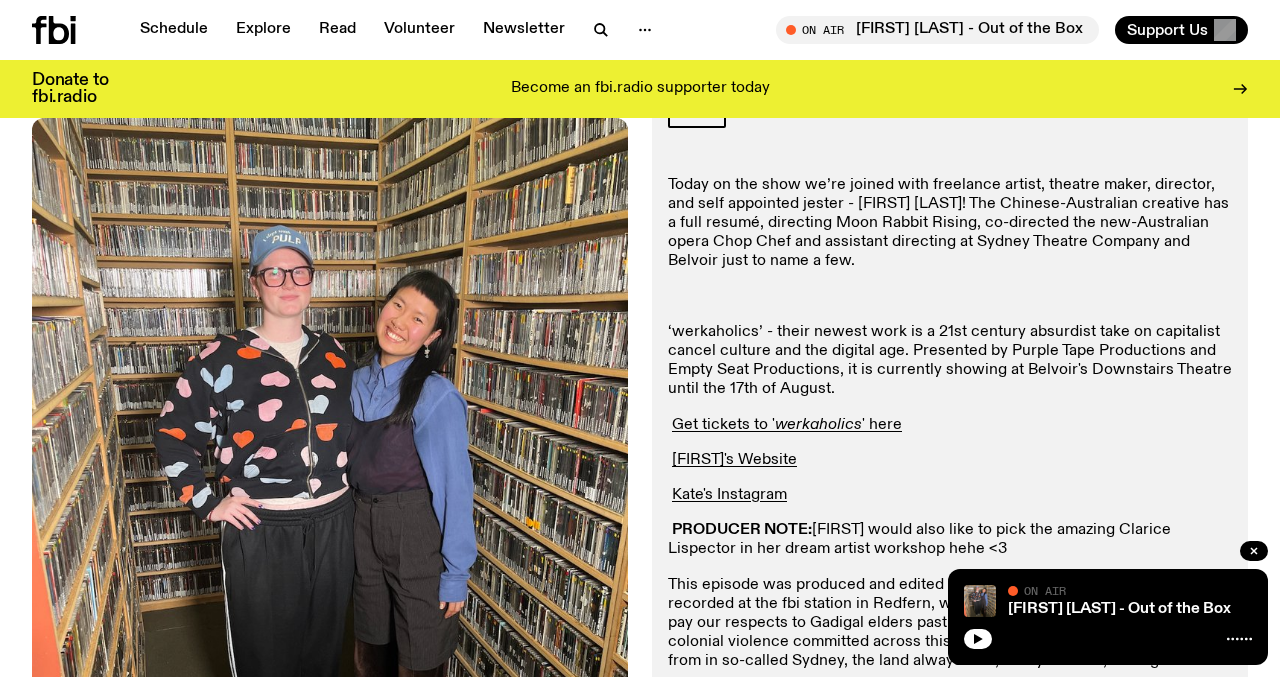 scroll, scrollTop: 538, scrollLeft: 0, axis: vertical 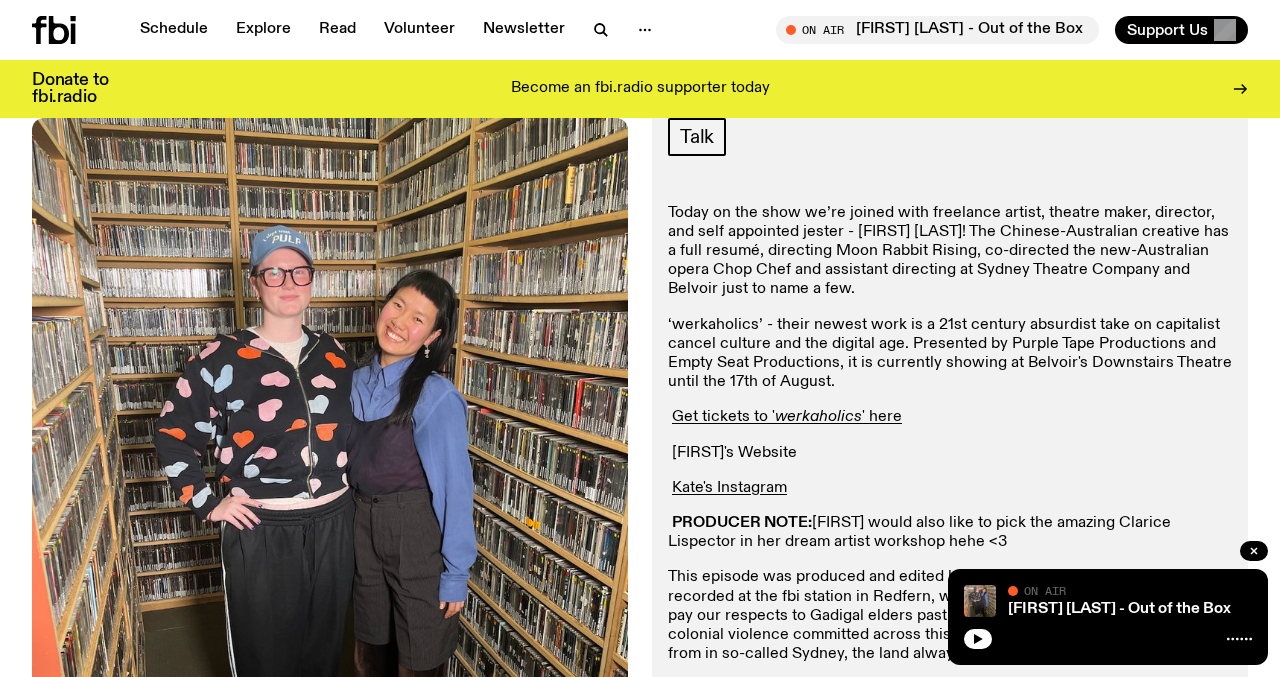 click on "[FIRST]'s Website" 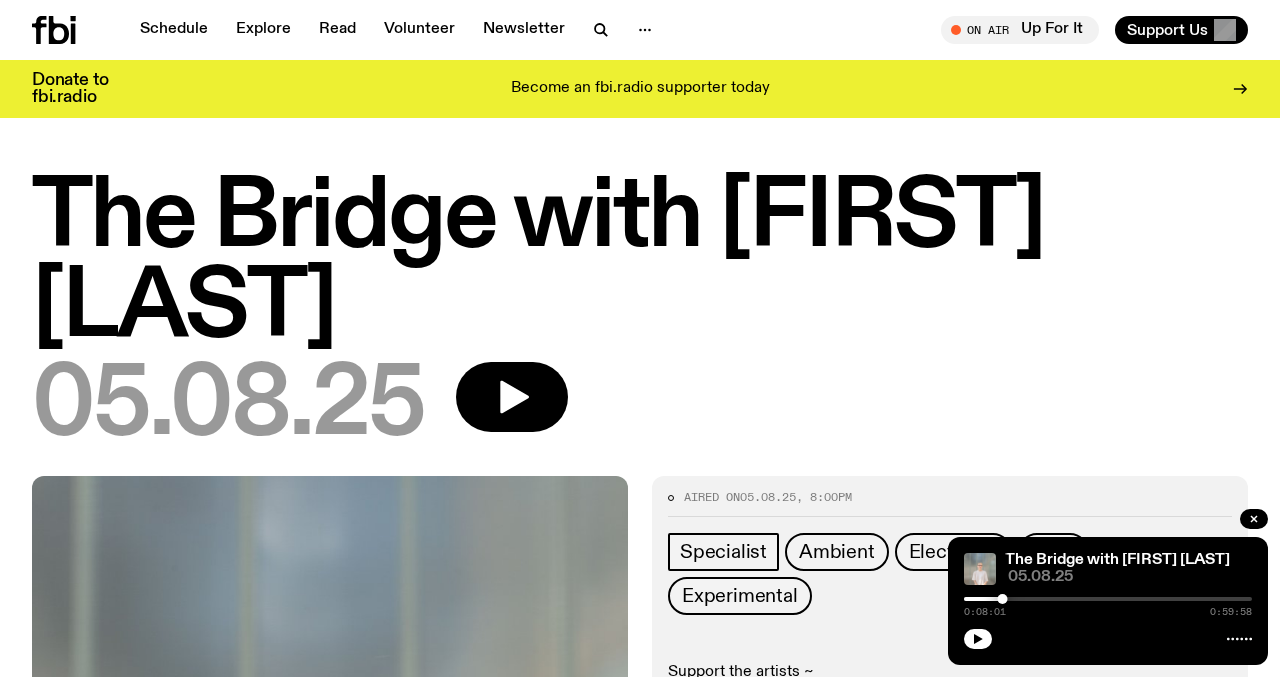 scroll, scrollTop: 935, scrollLeft: 0, axis: vertical 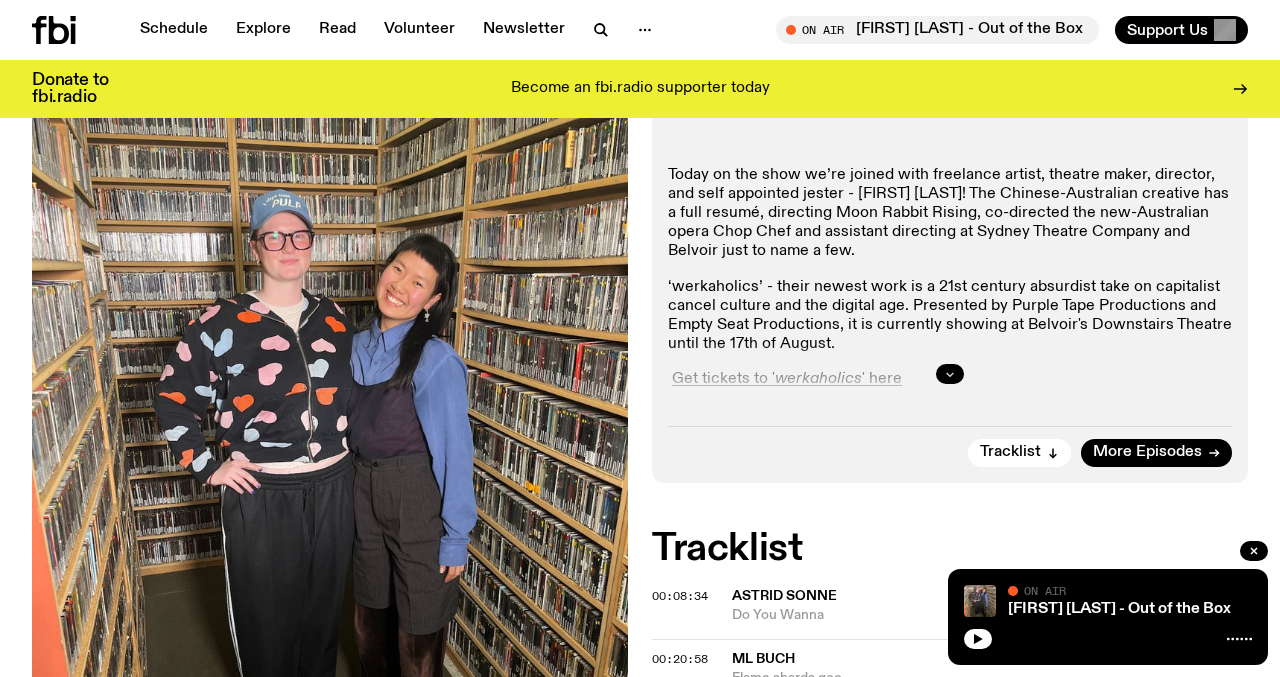 click 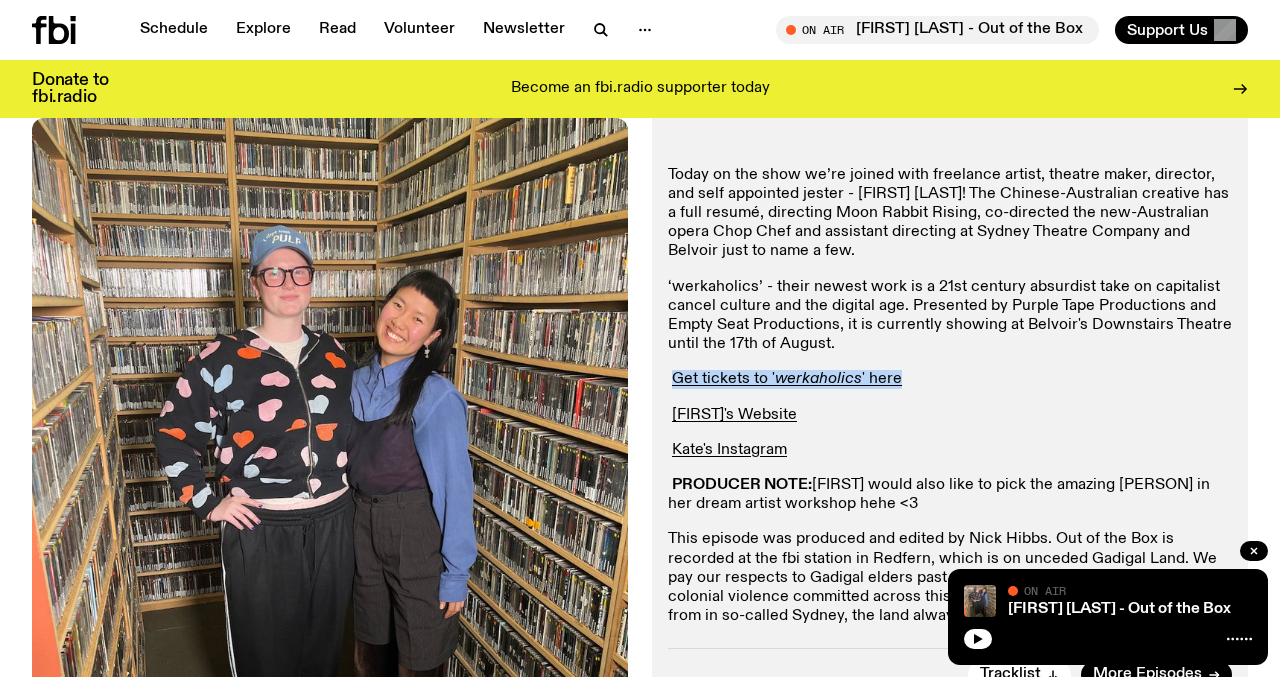 click on "Today on the show we’re joined with freelance artist, theatre maker, director, and self appointed jester - [FIRST] [LAST]! The Chinese-Australian creative has a full resumé, directing Moon Rabbit Rising, co-directed the new-Australian opera Chop Chef and assistant directing at Sydney Theatre Company and Belvoir just to name a few.  ‘ werkaholics ’ - their newest work is a 21st century absurdist take on capitalist cancel culture and the digital age. Presented by Purple Tape Productions and Empty Seat Productions, it is currently showing at Belvoir's Downstairs Theatre until the [DATE].   Get tickets to ' werkaholics ' here   [FIRST]'s Website   [FIRST]'s Instagram   PRODUCER NOTE:  [FIRST] would also like to pick the amazing [PERSON] in her dream artist workshop hehe <3" at bounding box center (950, 396) 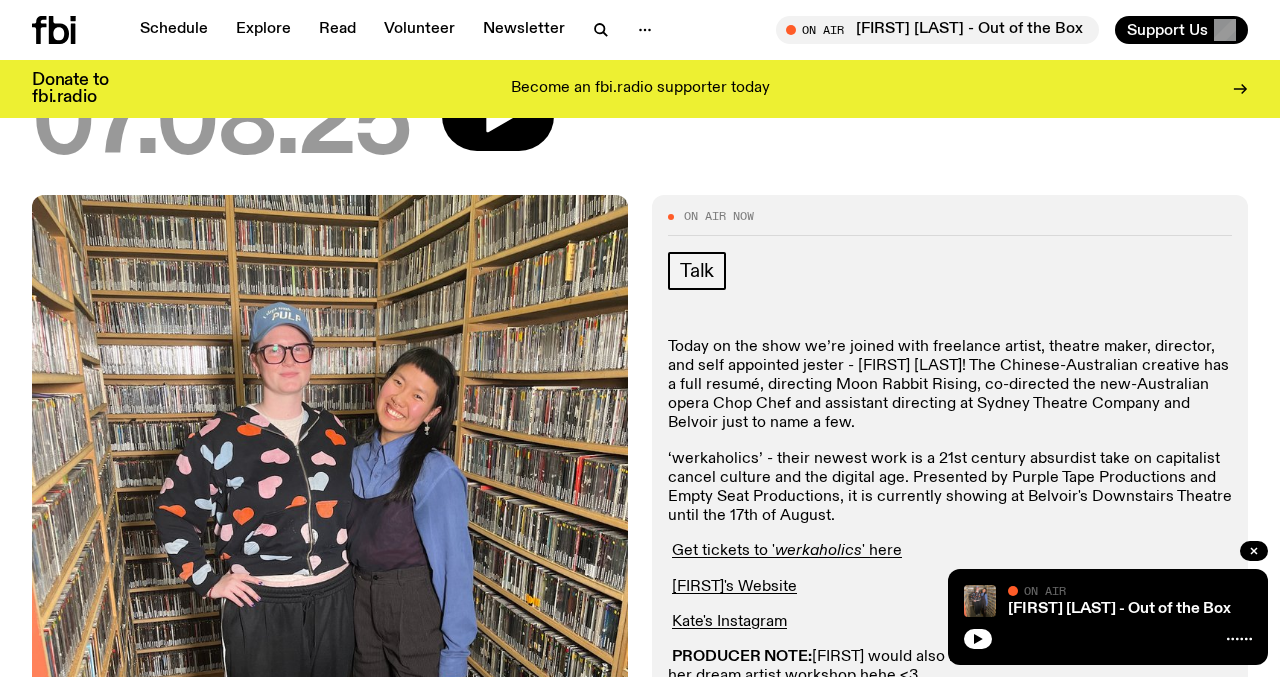 scroll, scrollTop: 178, scrollLeft: 0, axis: vertical 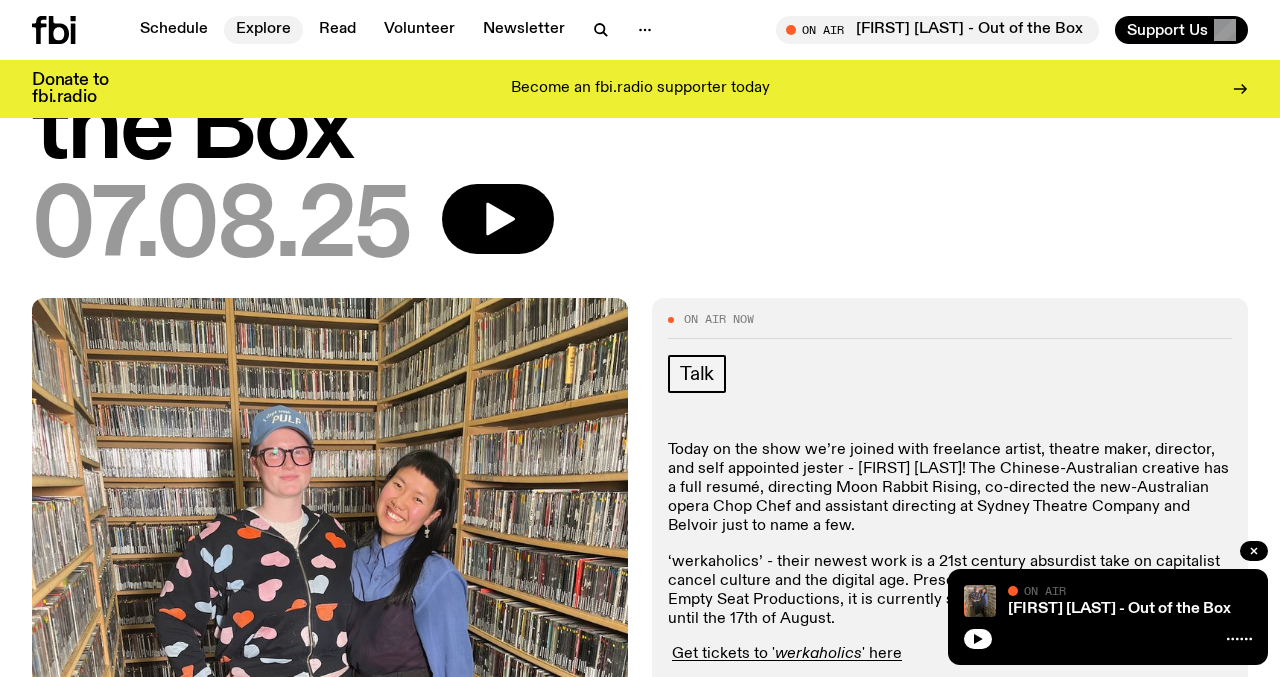 click on "Explore" at bounding box center [263, 30] 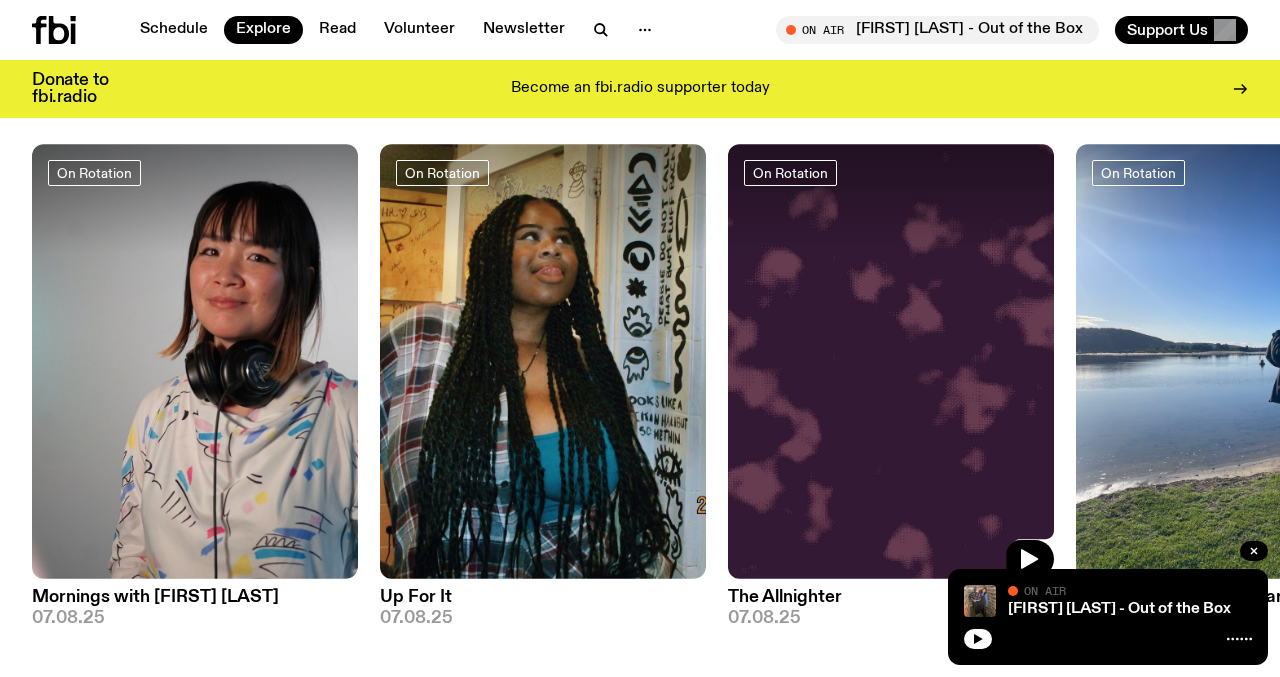 scroll, scrollTop: 797, scrollLeft: 0, axis: vertical 